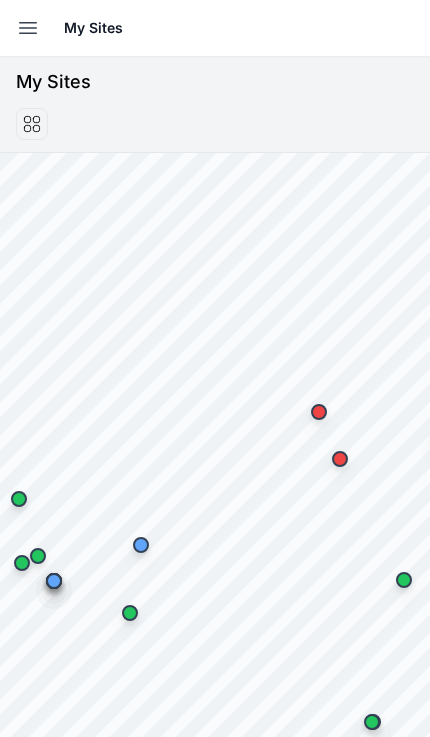 scroll, scrollTop: 0, scrollLeft: 0, axis: both 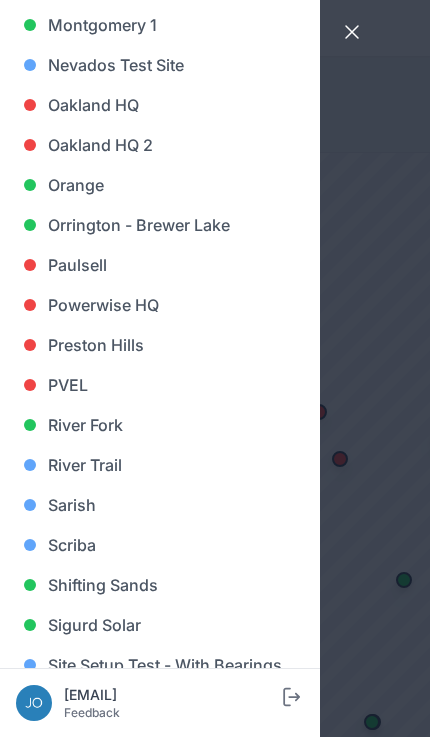 click on "Sarish" at bounding box center [160, 505] 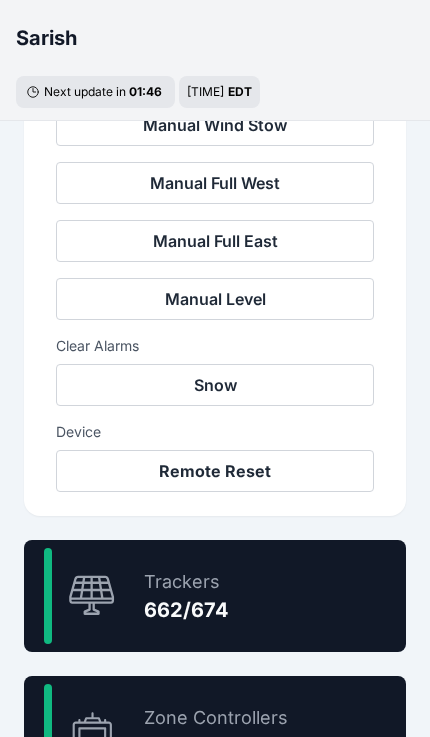 click on "98.2 % Trackers 662/674" at bounding box center (215, 596) 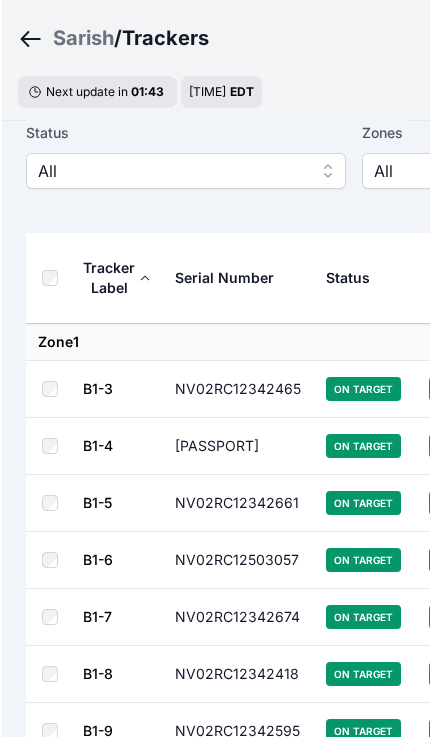 scroll, scrollTop: 82, scrollLeft: 0, axis: vertical 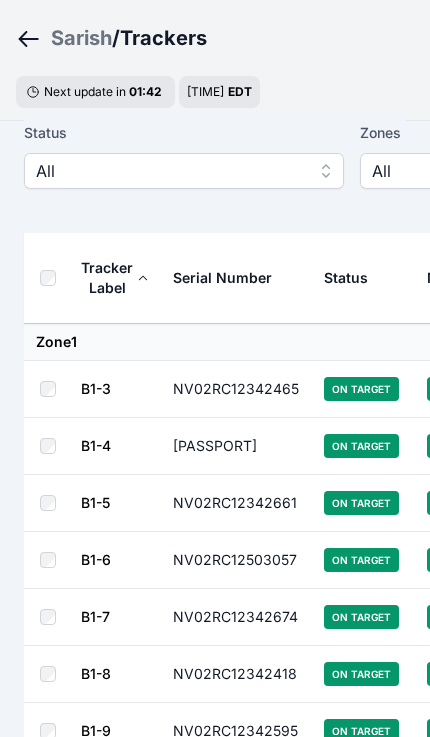 click on "Status" at bounding box center [184, 133] 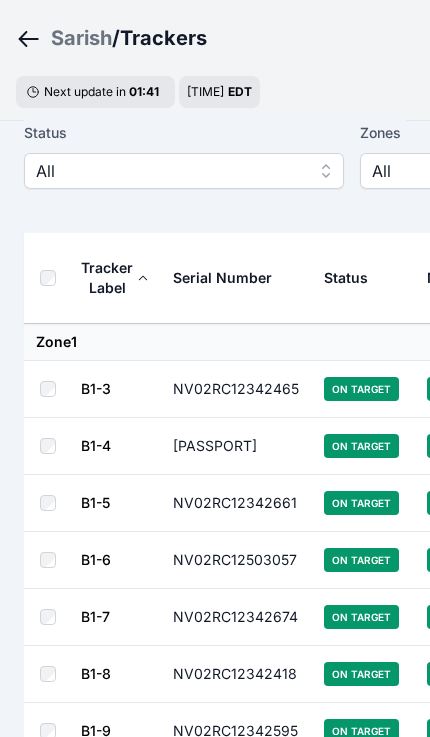 click on "All" at bounding box center [170, 171] 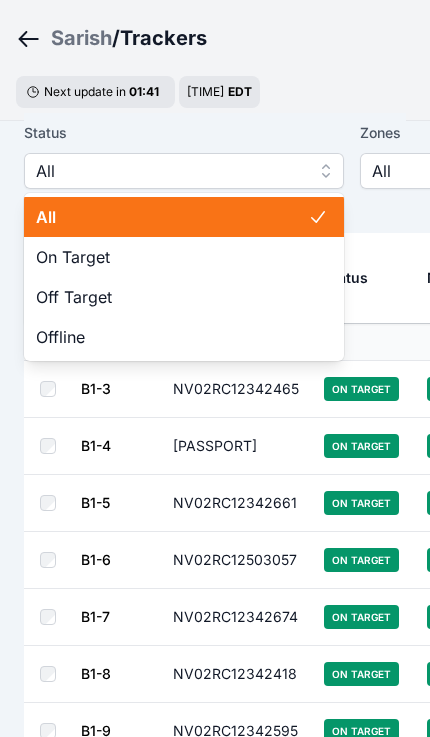 click on "Off Target" at bounding box center (172, 297) 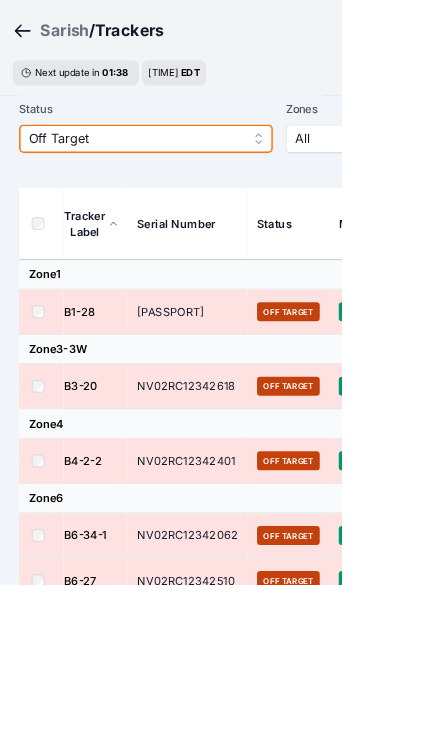 scroll, scrollTop: 82, scrollLeft: 0, axis: vertical 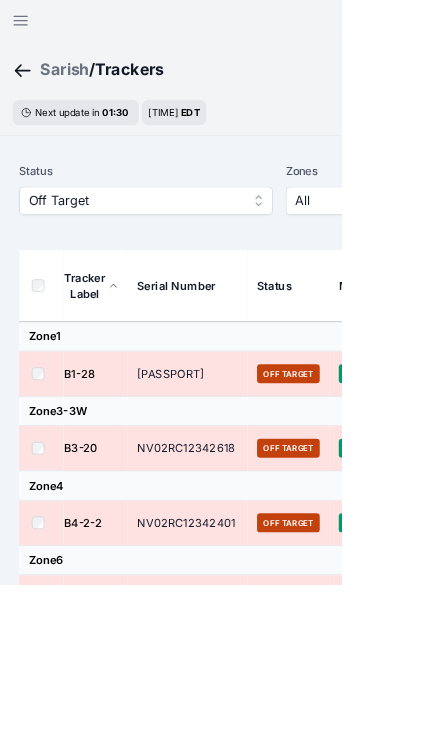 click on "Mode" at bounding box center (454, 360) 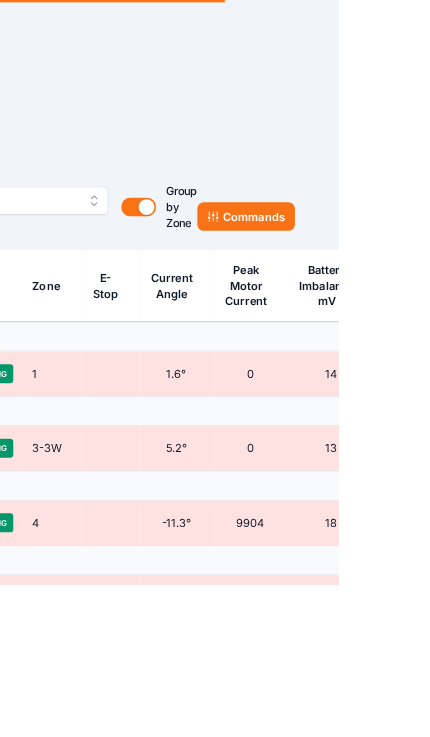 scroll, scrollTop: 0, scrollLeft: 540, axis: horizontal 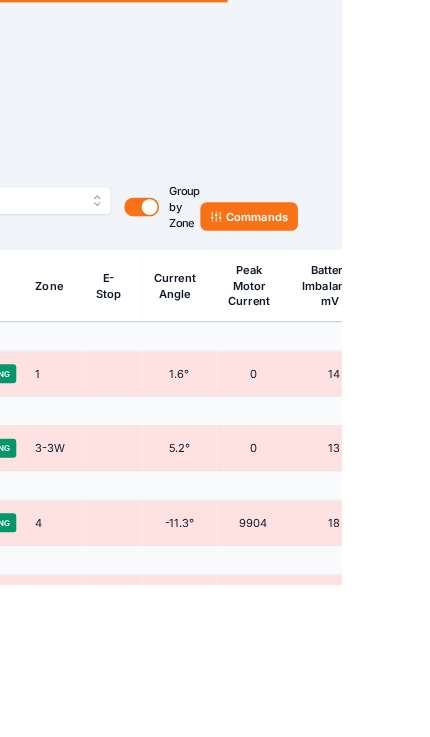 click on "Commands" at bounding box center (313, 273) 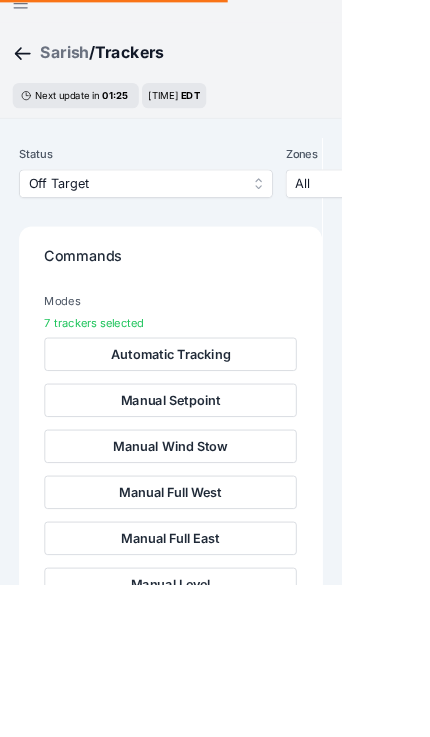 scroll, scrollTop: 0, scrollLeft: 0, axis: both 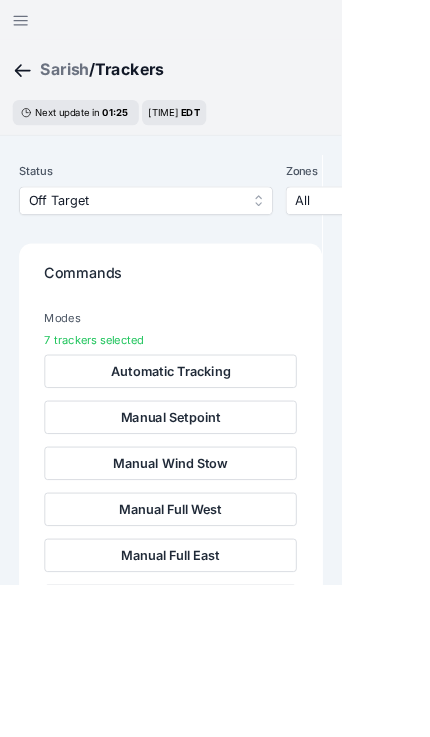 click on "Remote Reset" at bounding box center (215, 844) 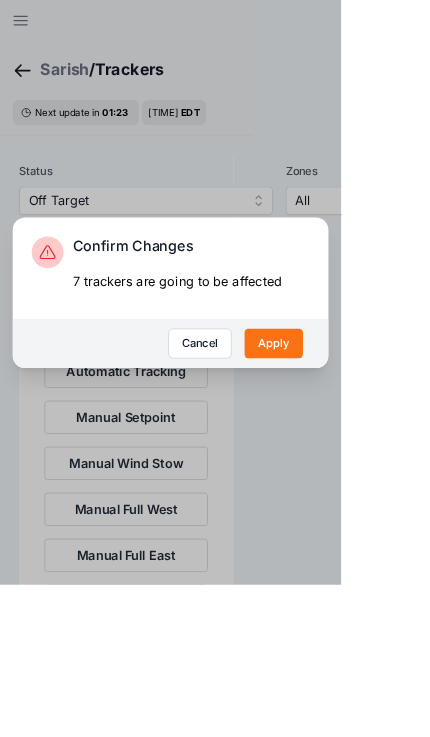 click on "Apply" at bounding box center [345, 433] 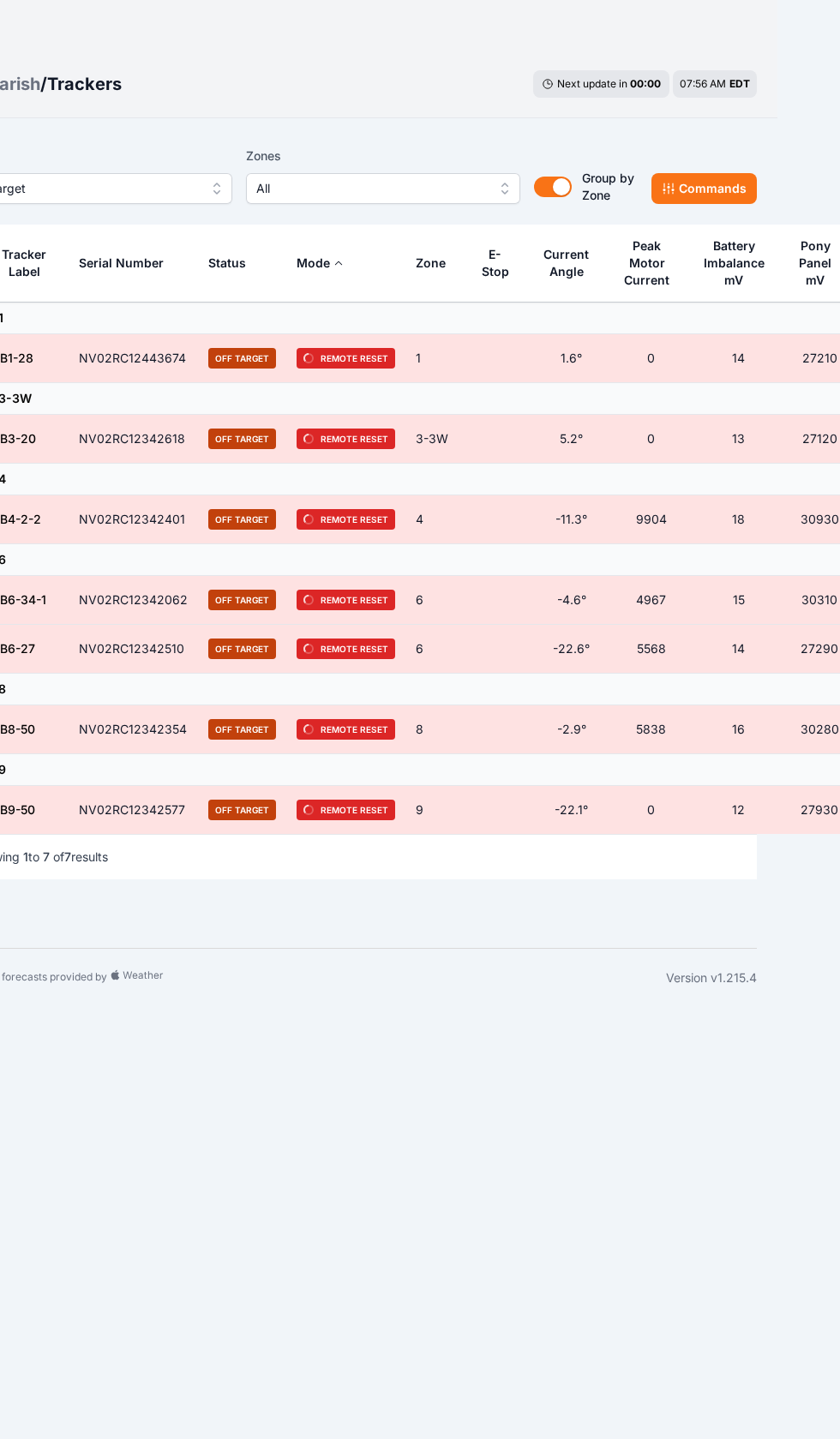 scroll, scrollTop: 0, scrollLeft: 0, axis: both 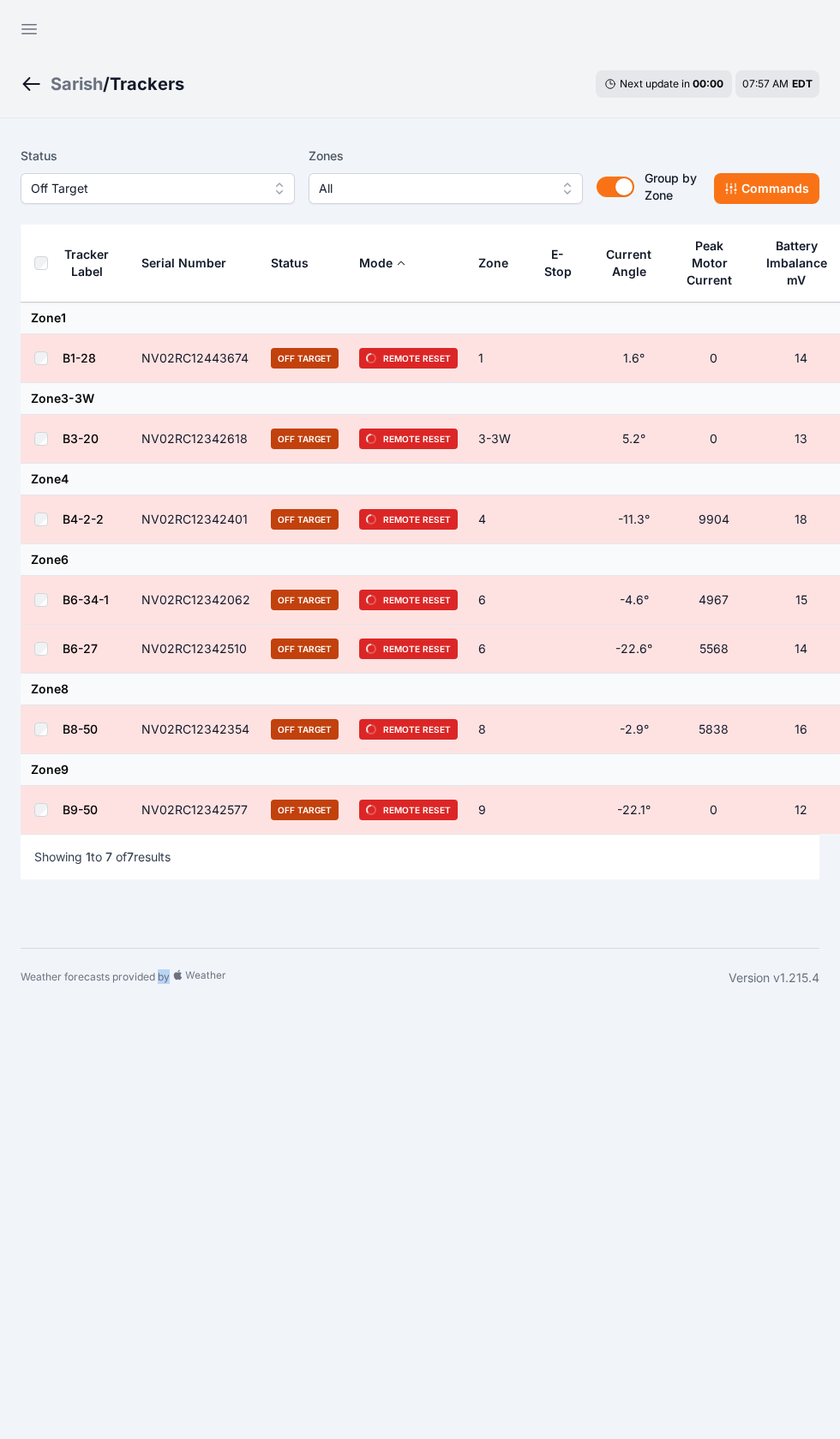 click on "My Sites DASHBOARD Site Overview Zones Trackers Weather [EMAIL] Feedback Log out Open sidebar Sarish  /  Trackers Next update in   00 : 00 07:57 AM EDT Status Off Target Zones All Group by Zone Group by Zone Commands Tracker Label Serial Number Status Mode Zone E-Stop Current Angle Peak Motor Current Battery Imbalance mV Pony Panel mV Zone  1 B1-28 [SERIAL] Off Target Remote Reset 1 1.6° 0 14 27210 Zone  3-3W B3-20 [SERIAL] Off Target Remote Reset 3-3W 5.2° 0 13 27120 Zone  4 B4-2-2 [SERIAL] Off Target Remote Reset 4 -11.3° 9904 18 30930 Zone  6 B6-34-1 [SERIAL] Off Target Remote Reset 6 -4.6° 4967 15 30310 B6-27 [SERIAL] Off Target Remote Reset 6 -22.6° 5568 14 27290 Zone  8 B8-50 [SERIAL] Off Target Remote Reset 8 -2.9° 5838 16 30280 Zone  9 B9-50 [SERIAL] Off Target Remote Reset 9 -22.1° 0 12 27930 Showing   1  to   7   of  7  results Weather forecasts provided by Version v1.215.4" at bounding box center (420, 719) 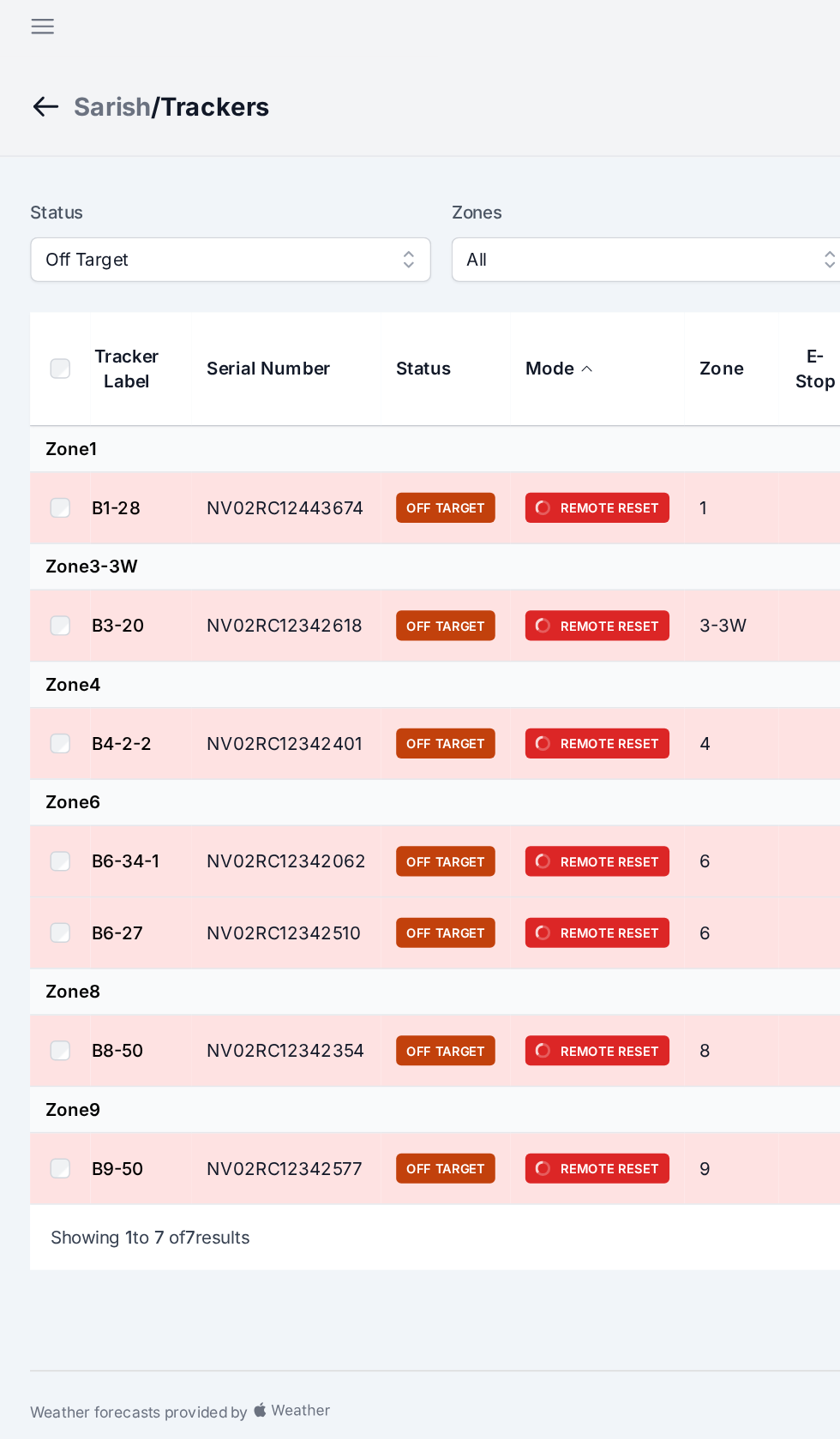 click on "Sarish" at bounding box center (76, 84) 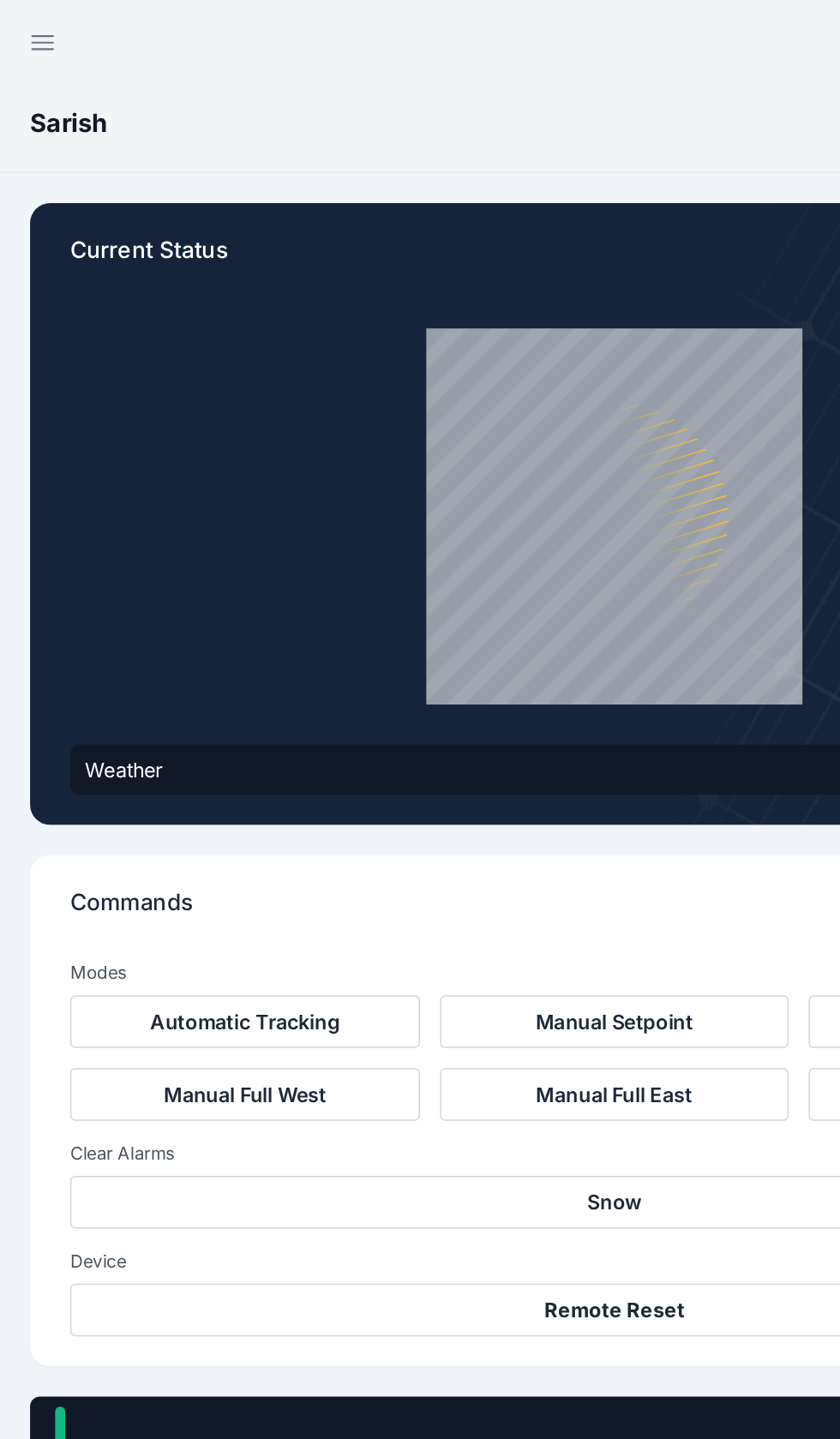 click on "Sarish" at bounding box center [46, 84] 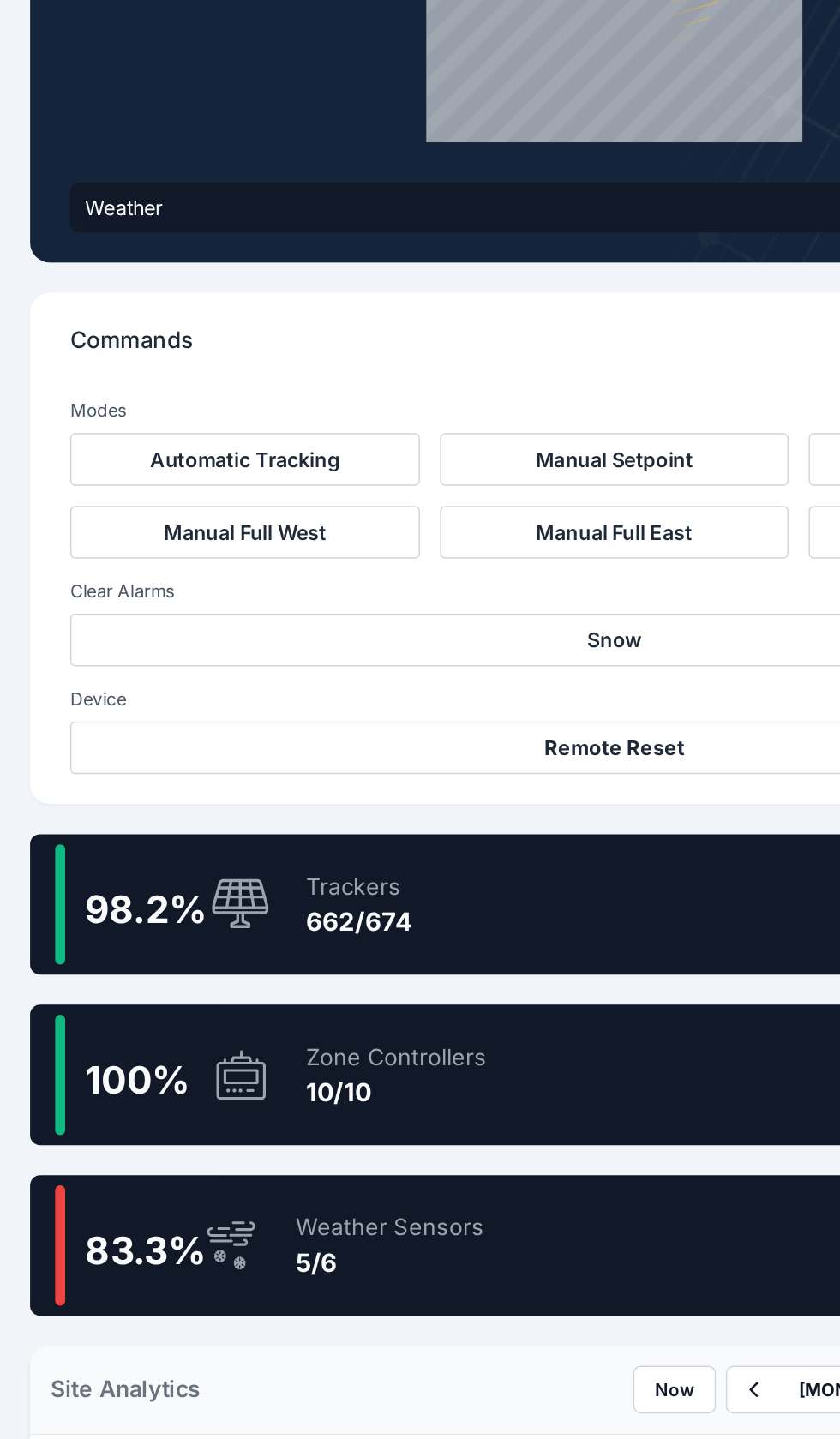 scroll, scrollTop: 399, scrollLeft: 0, axis: vertical 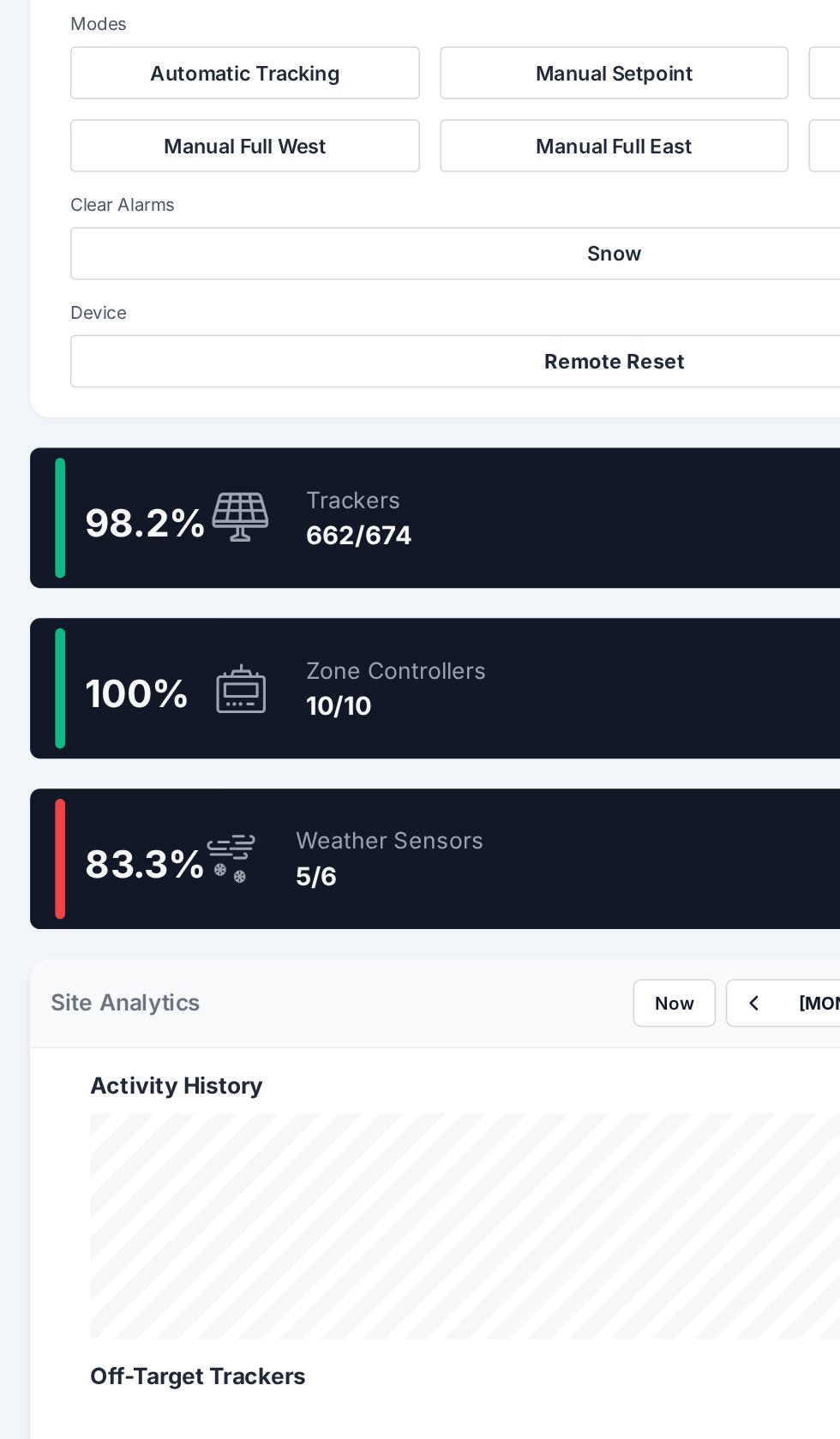 click on "98.2 % Trackers 662/674" at bounding box center (420, 603) 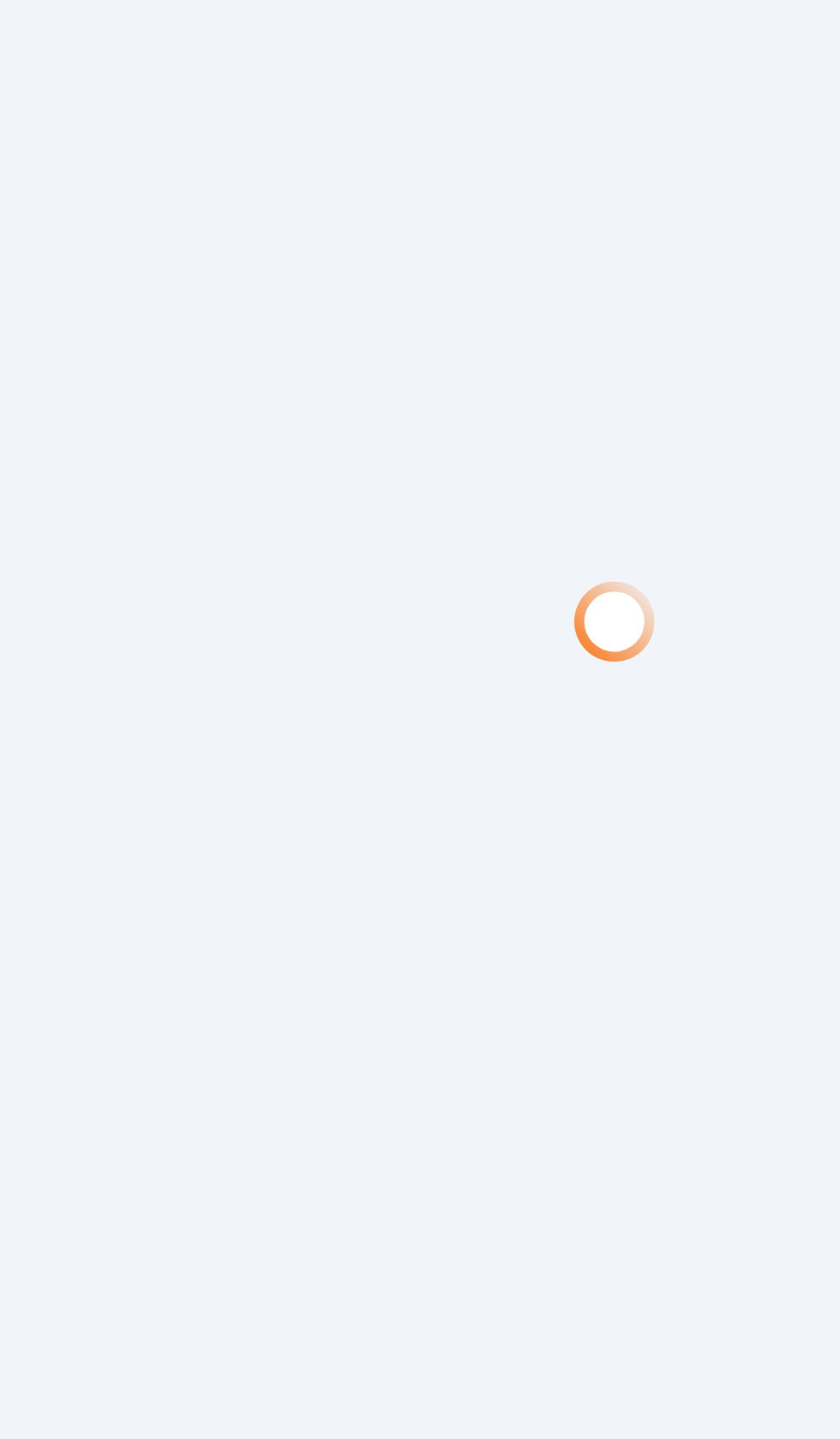 scroll, scrollTop: 44, scrollLeft: 0, axis: vertical 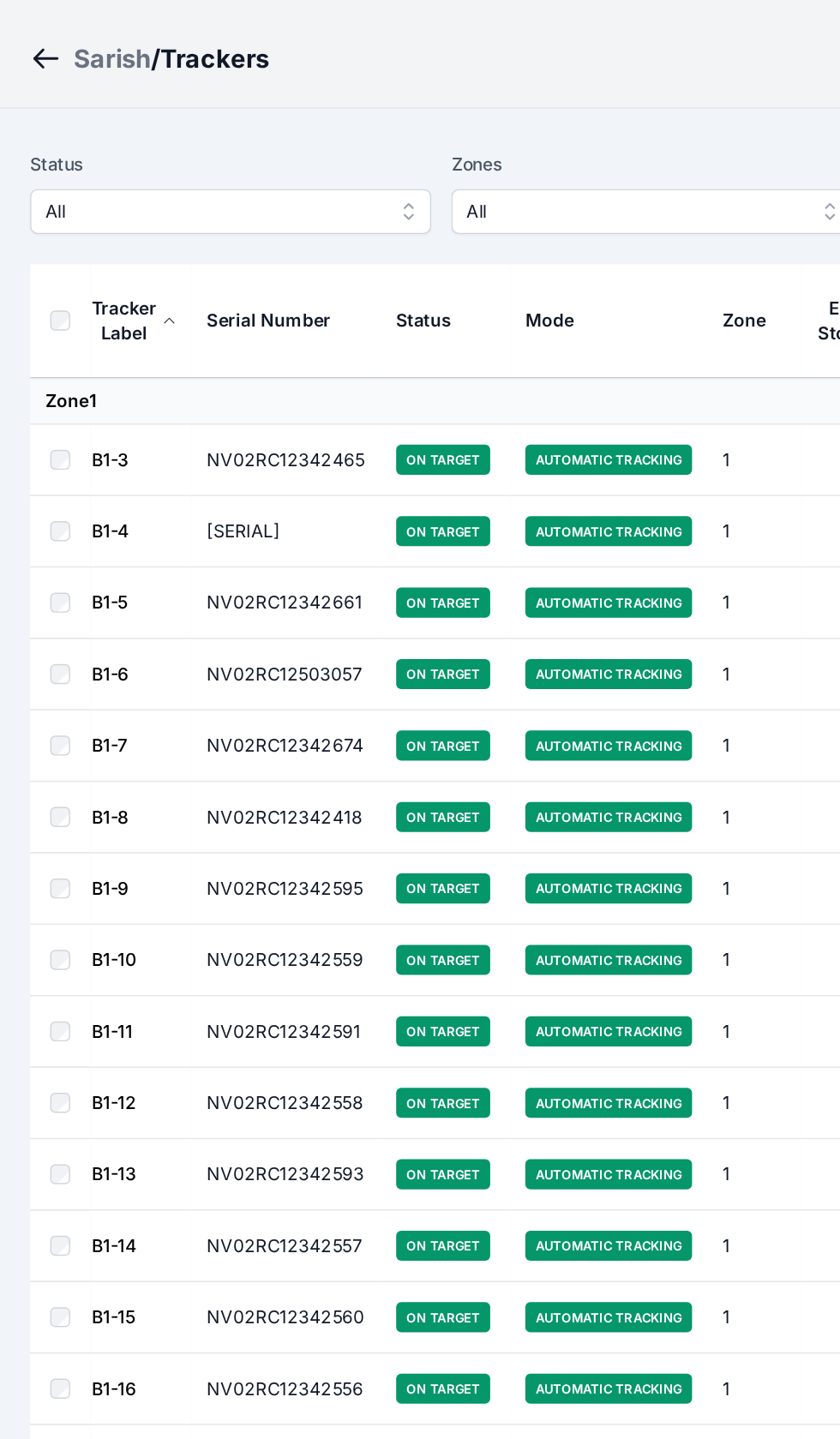 click on "All" at bounding box center [146, 145] 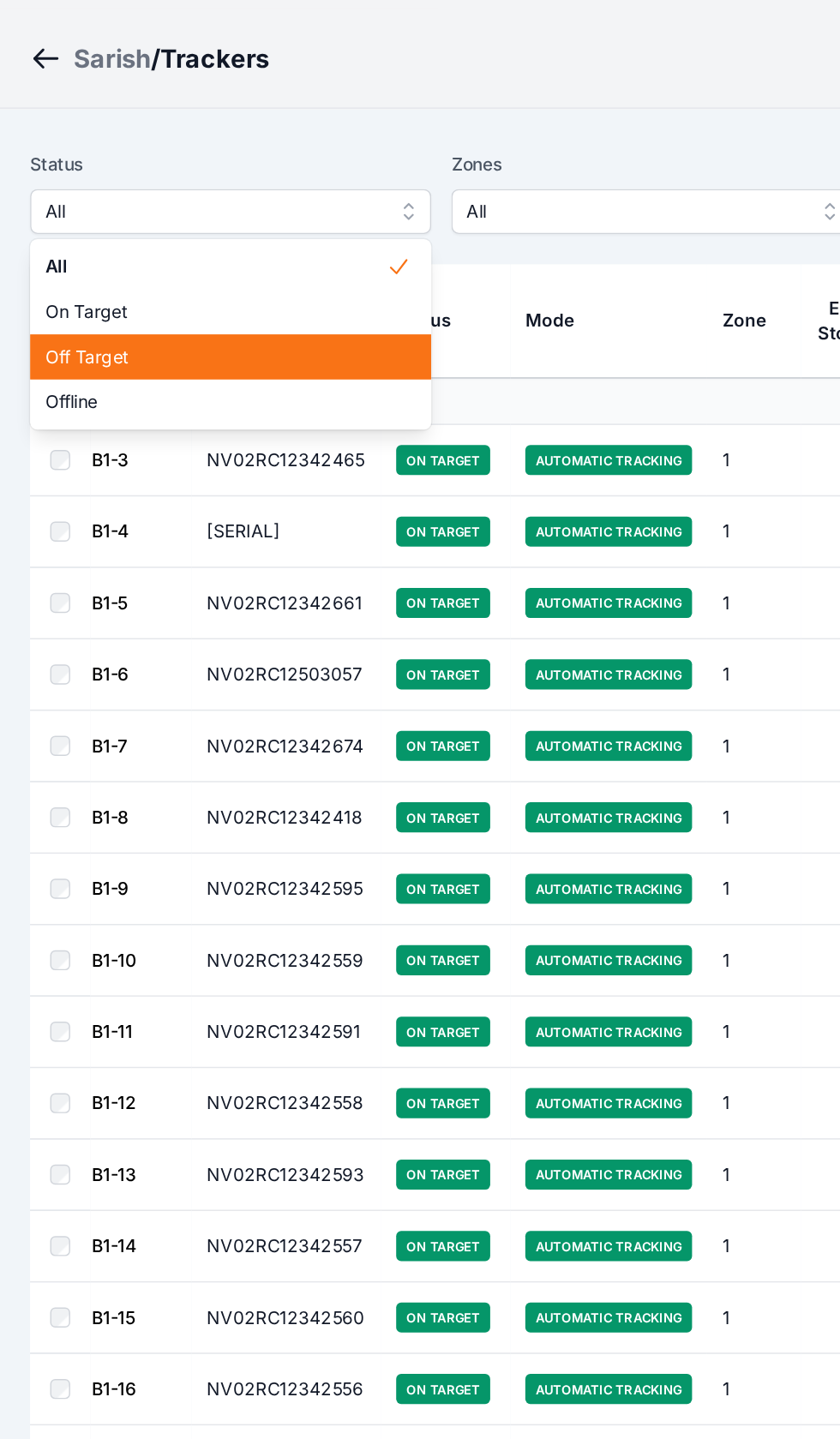 click on "Off Target" at bounding box center [147, 244] 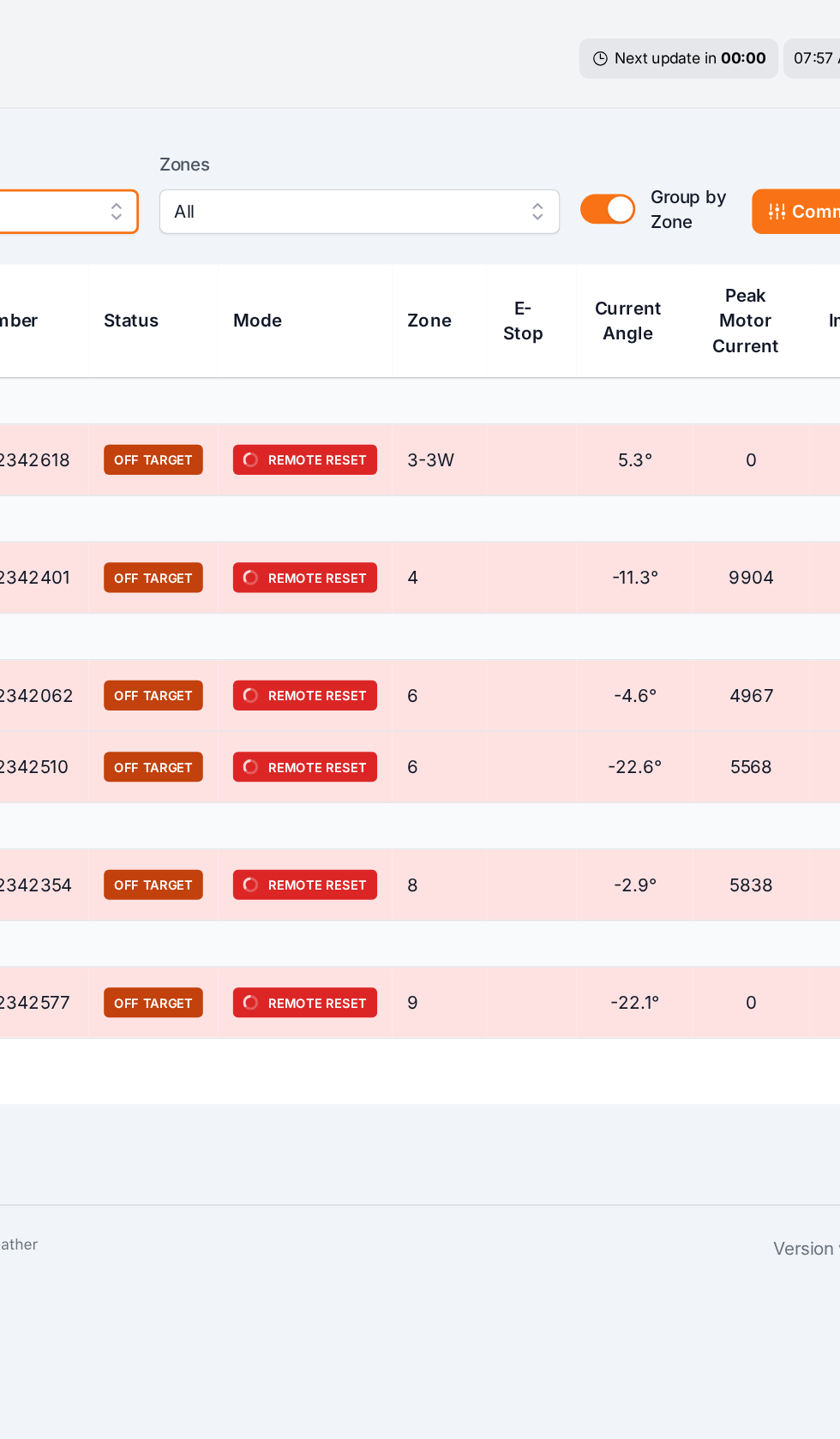 scroll, scrollTop: 0, scrollLeft: 0, axis: both 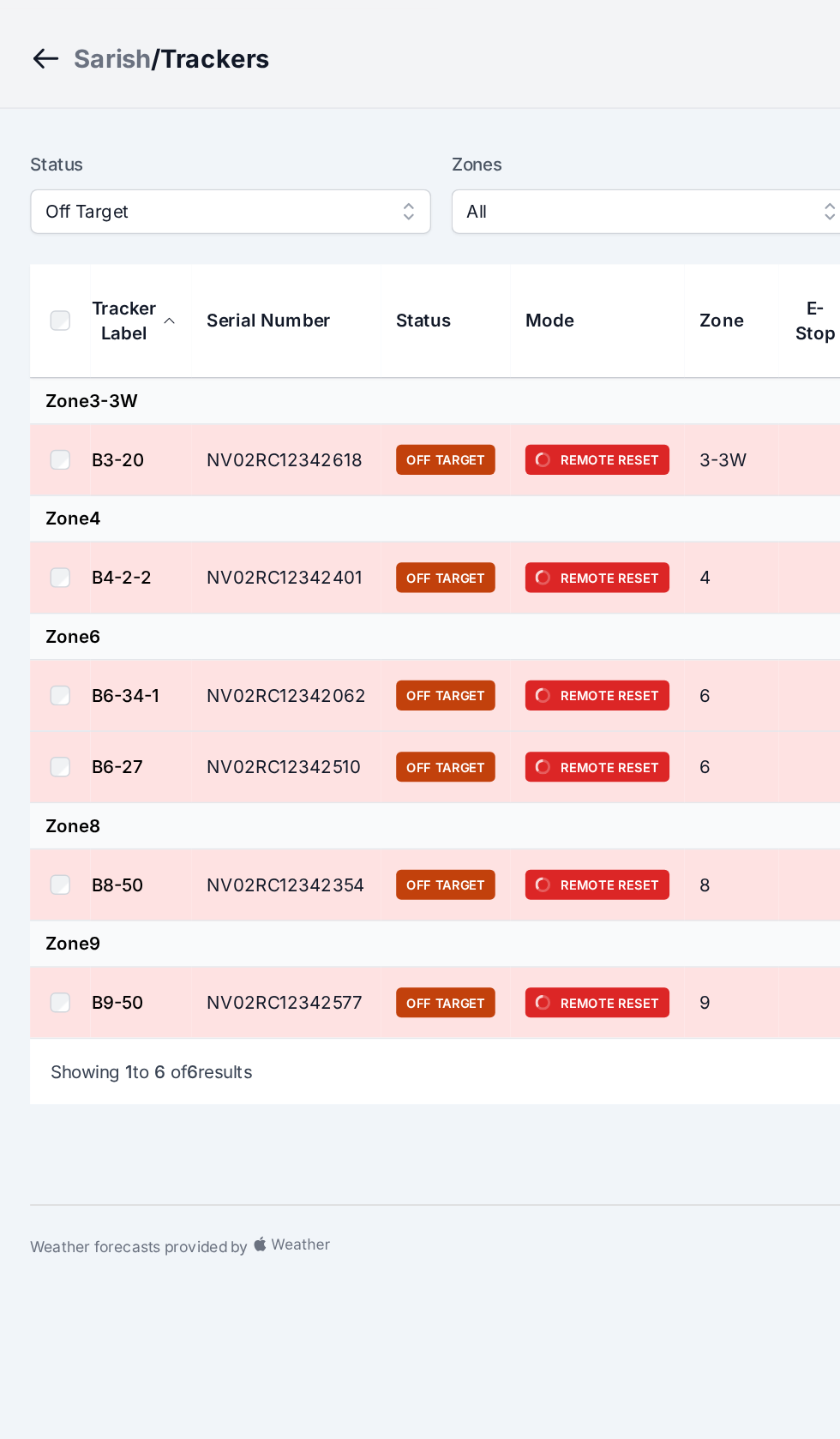 click on "Sarish" at bounding box center (76, 84) 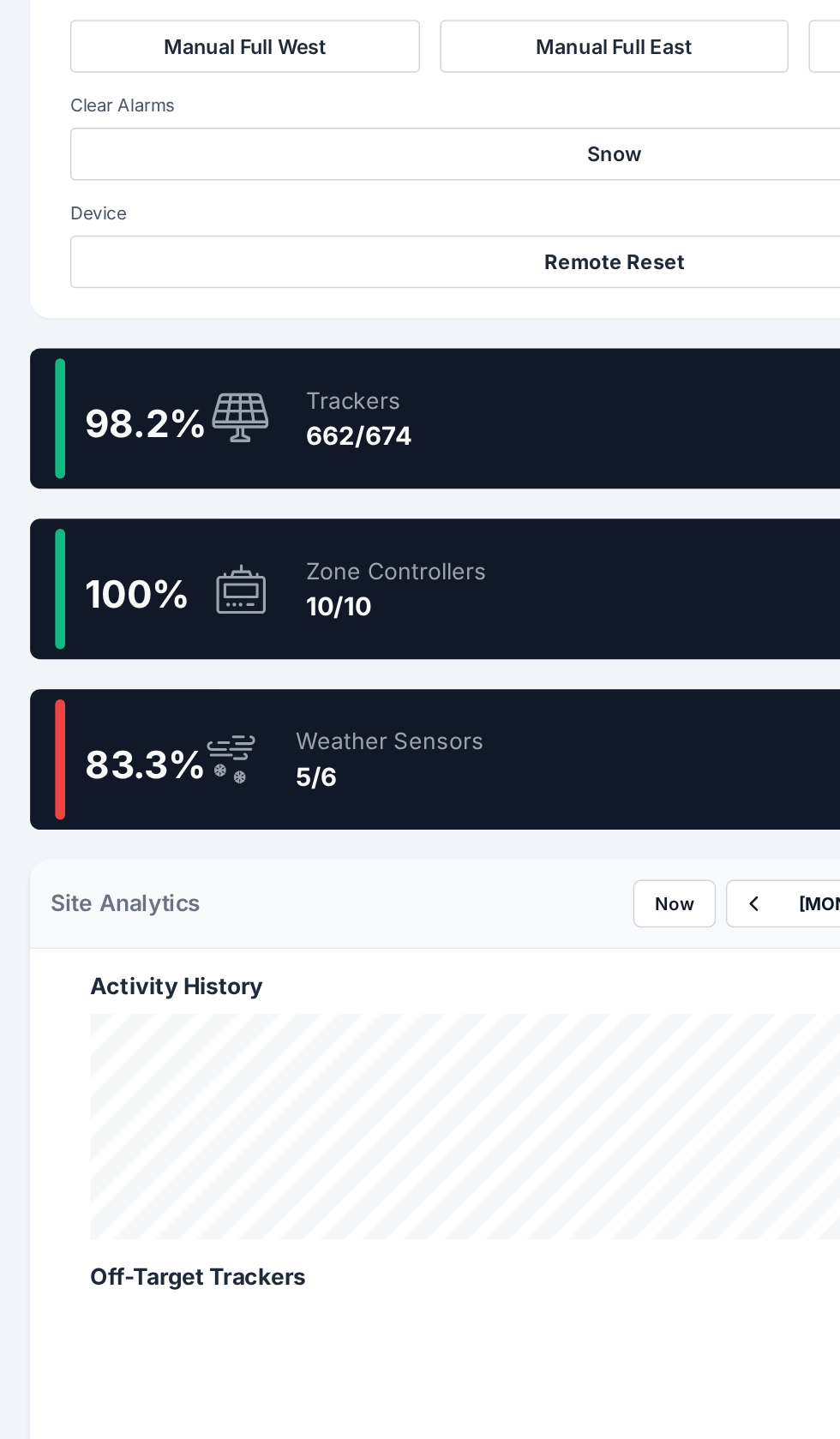 scroll, scrollTop: 432, scrollLeft: 0, axis: vertical 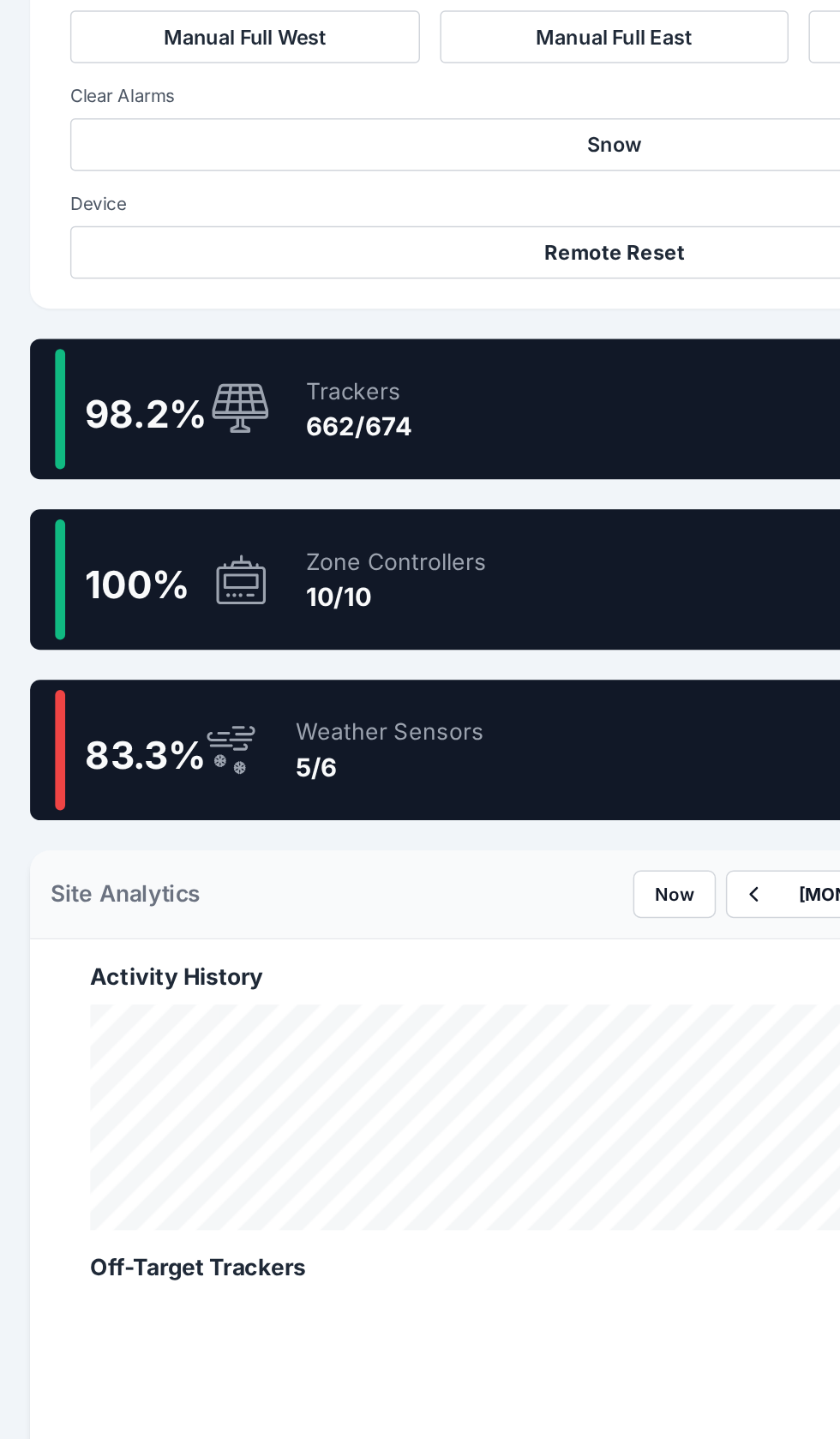 click on "98.2 % Trackers 662/674" at bounding box center [420, 571] 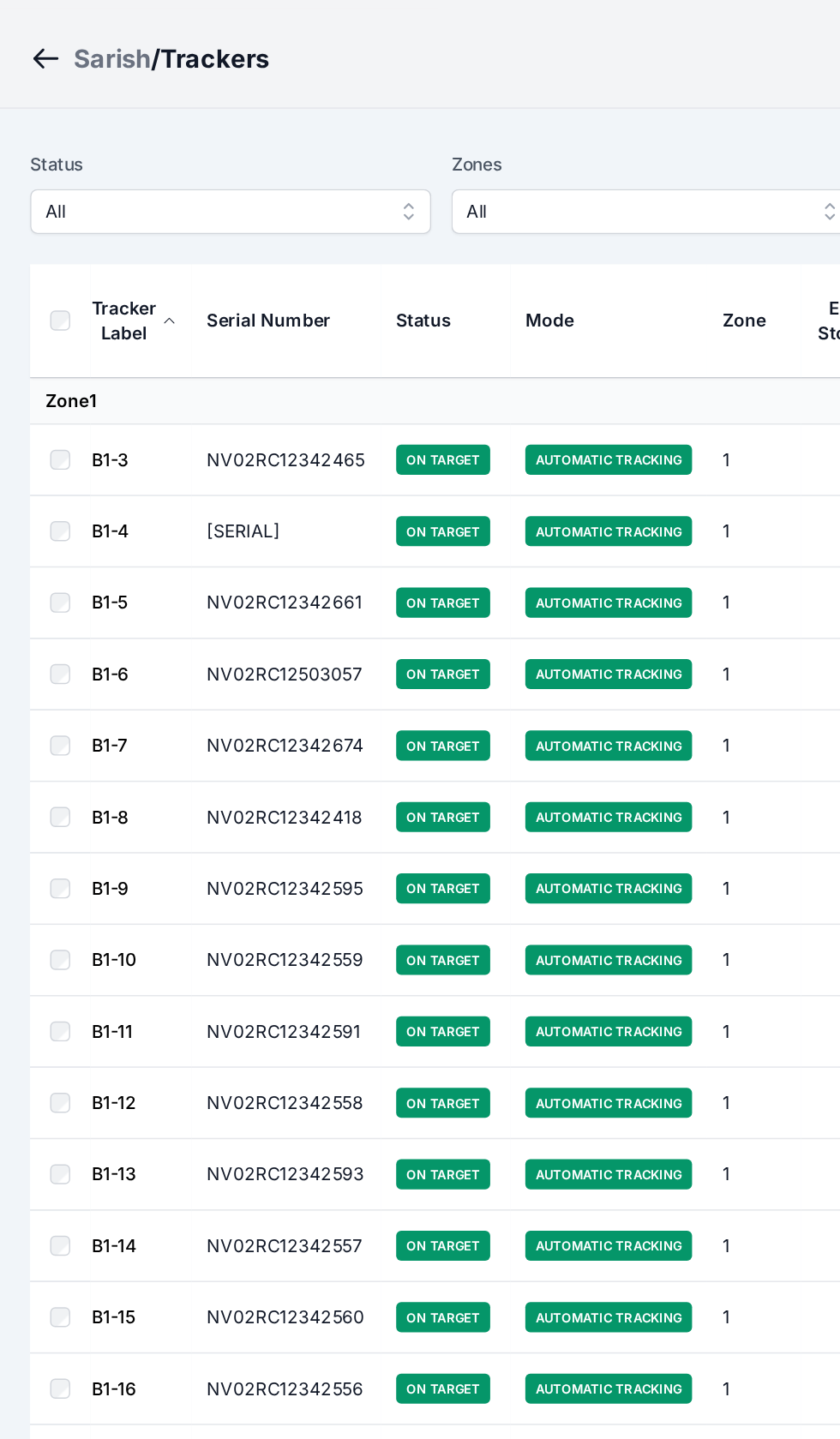 click on "All" at bounding box center [146, 145] 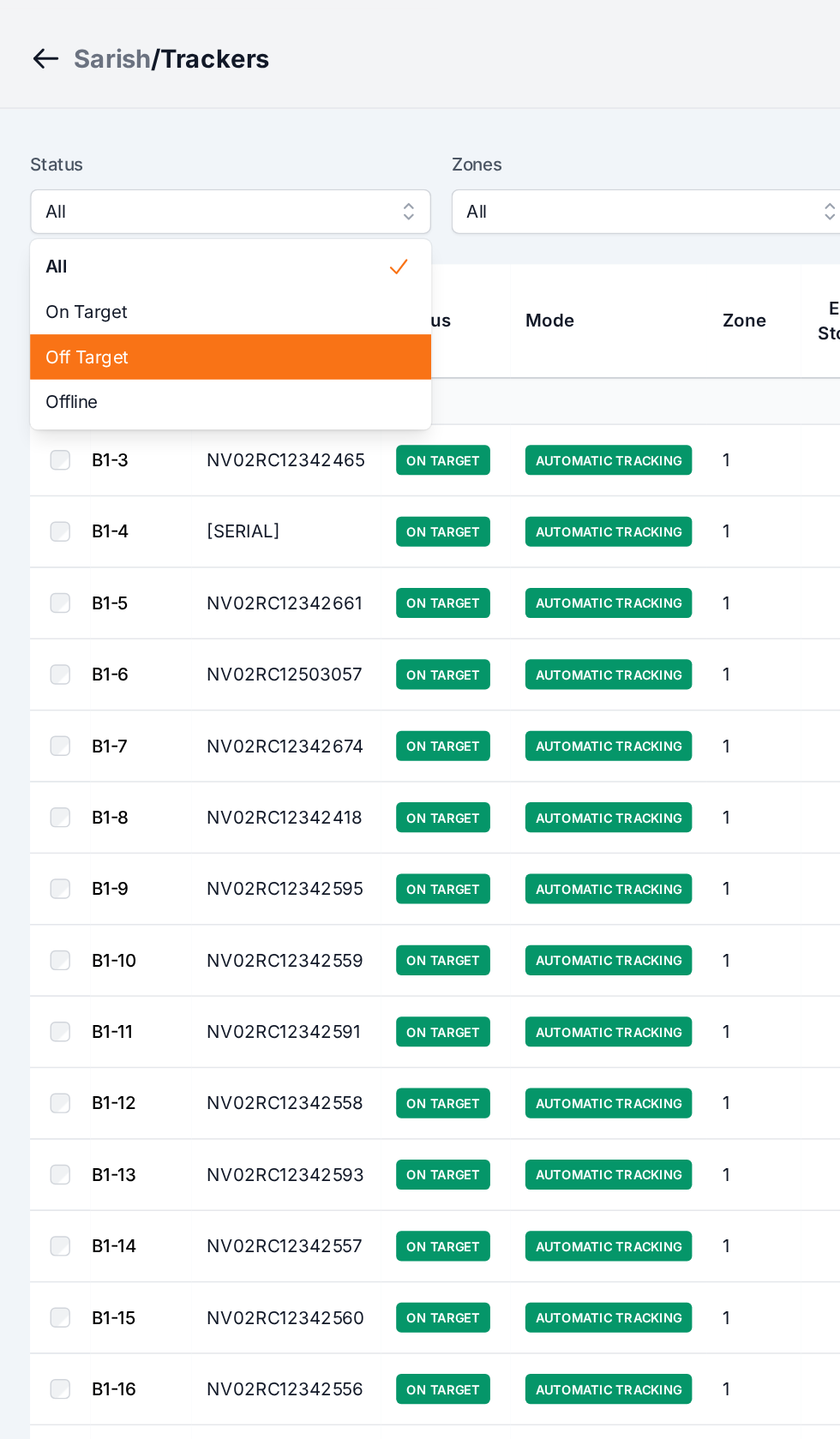 click on "Off Target" at bounding box center (147, 244) 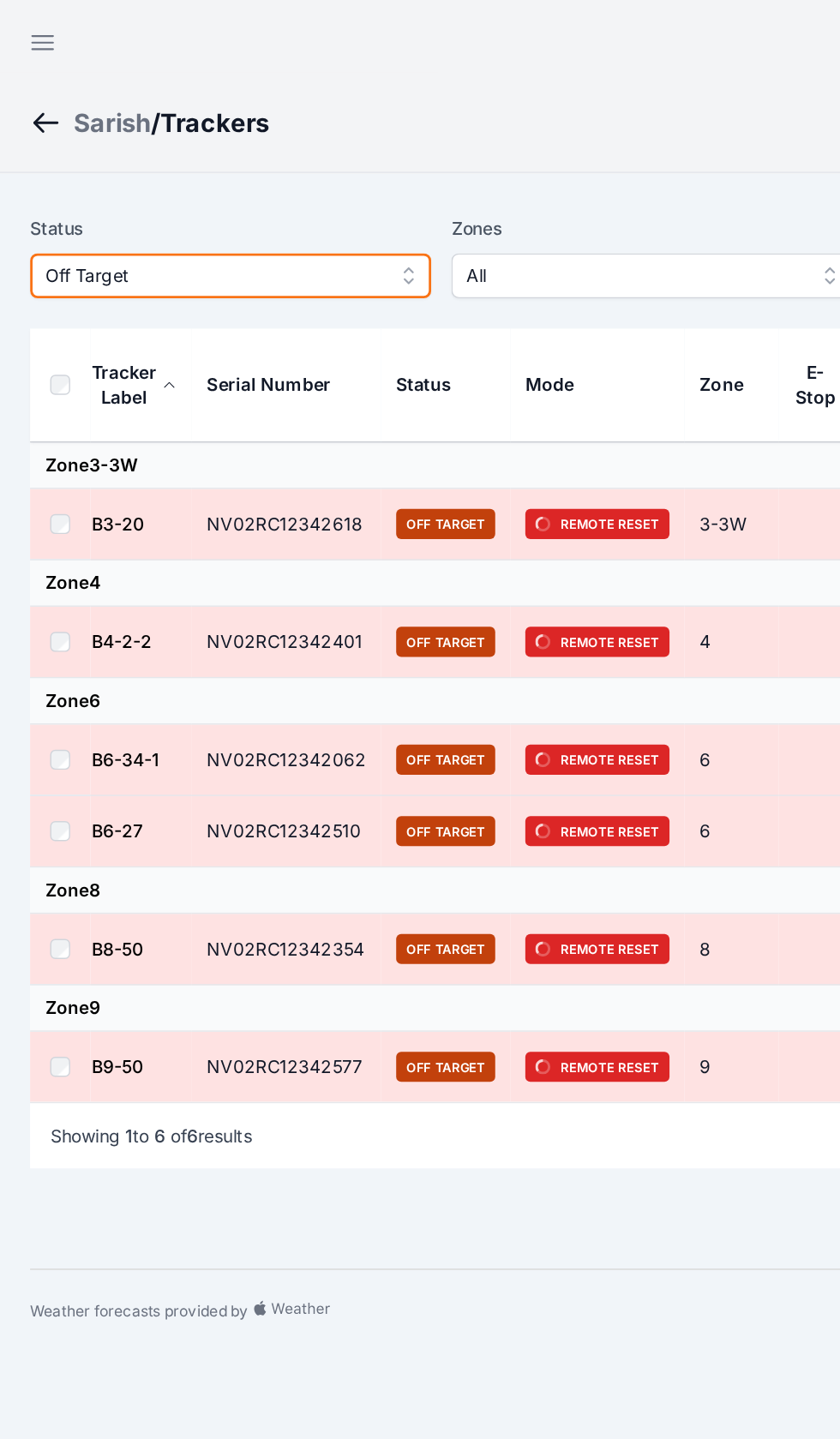 scroll, scrollTop: 0, scrollLeft: 0, axis: both 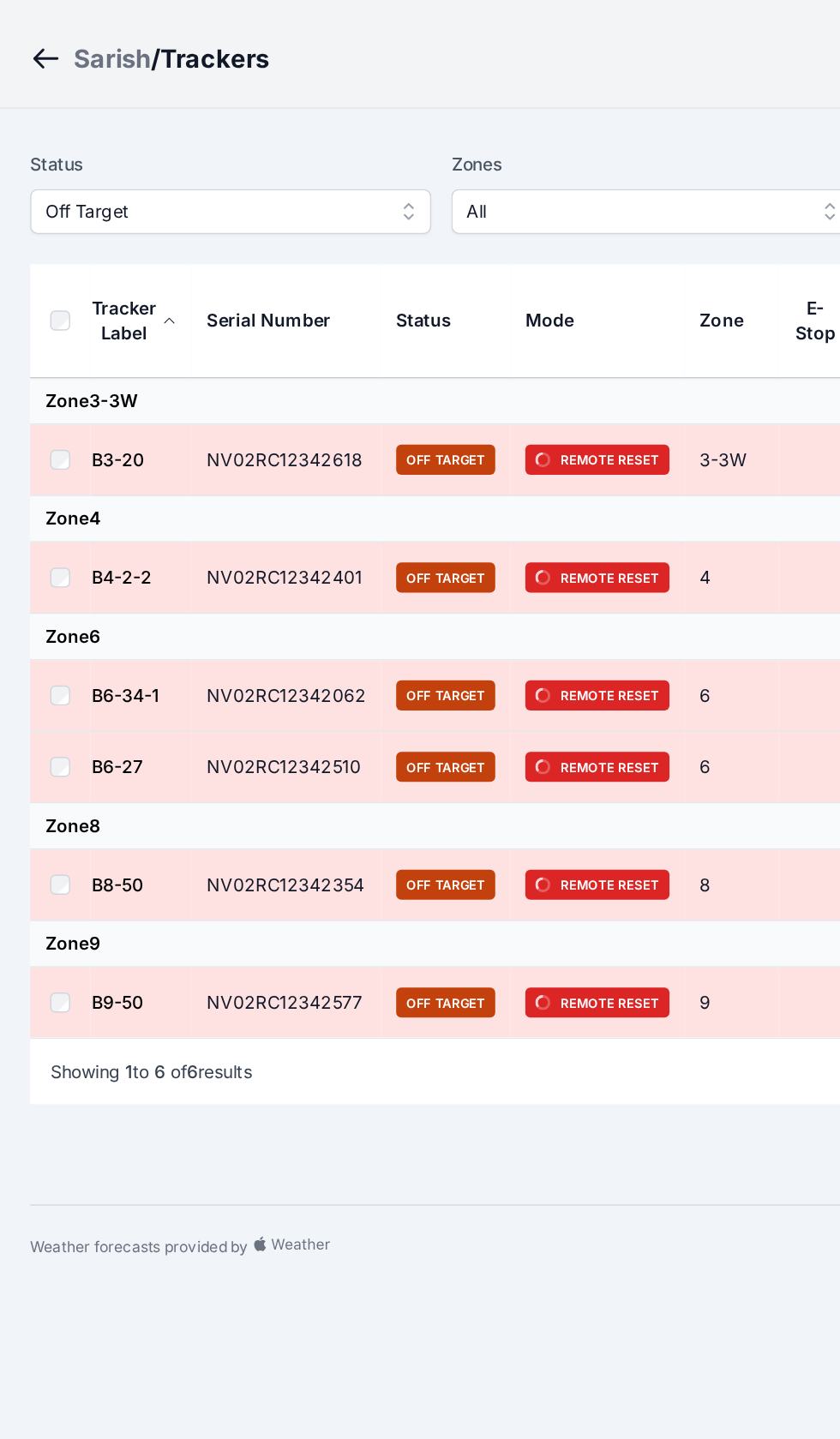 click on "Sarish" at bounding box center [76, 84] 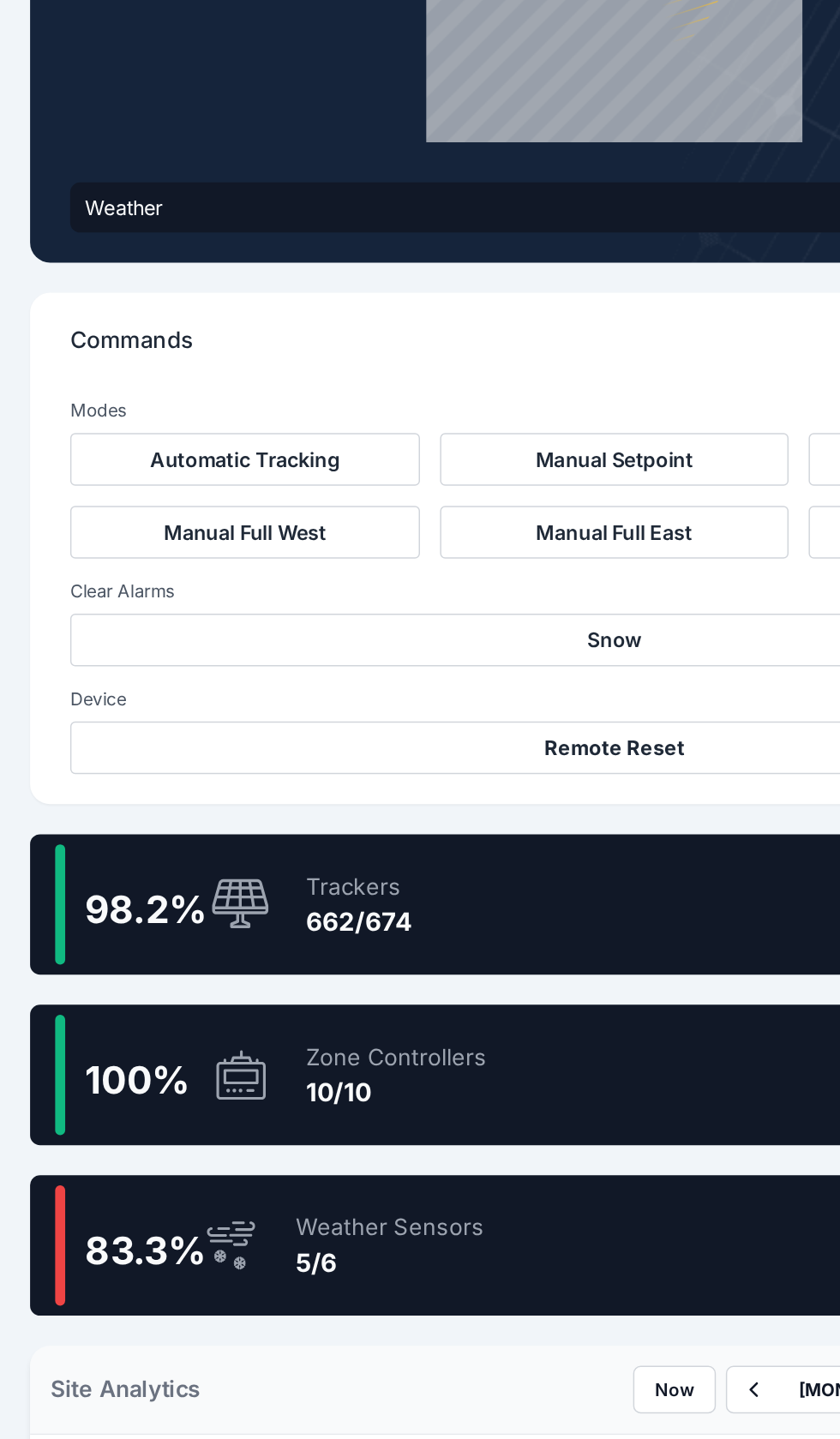 scroll, scrollTop: 192, scrollLeft: 0, axis: vertical 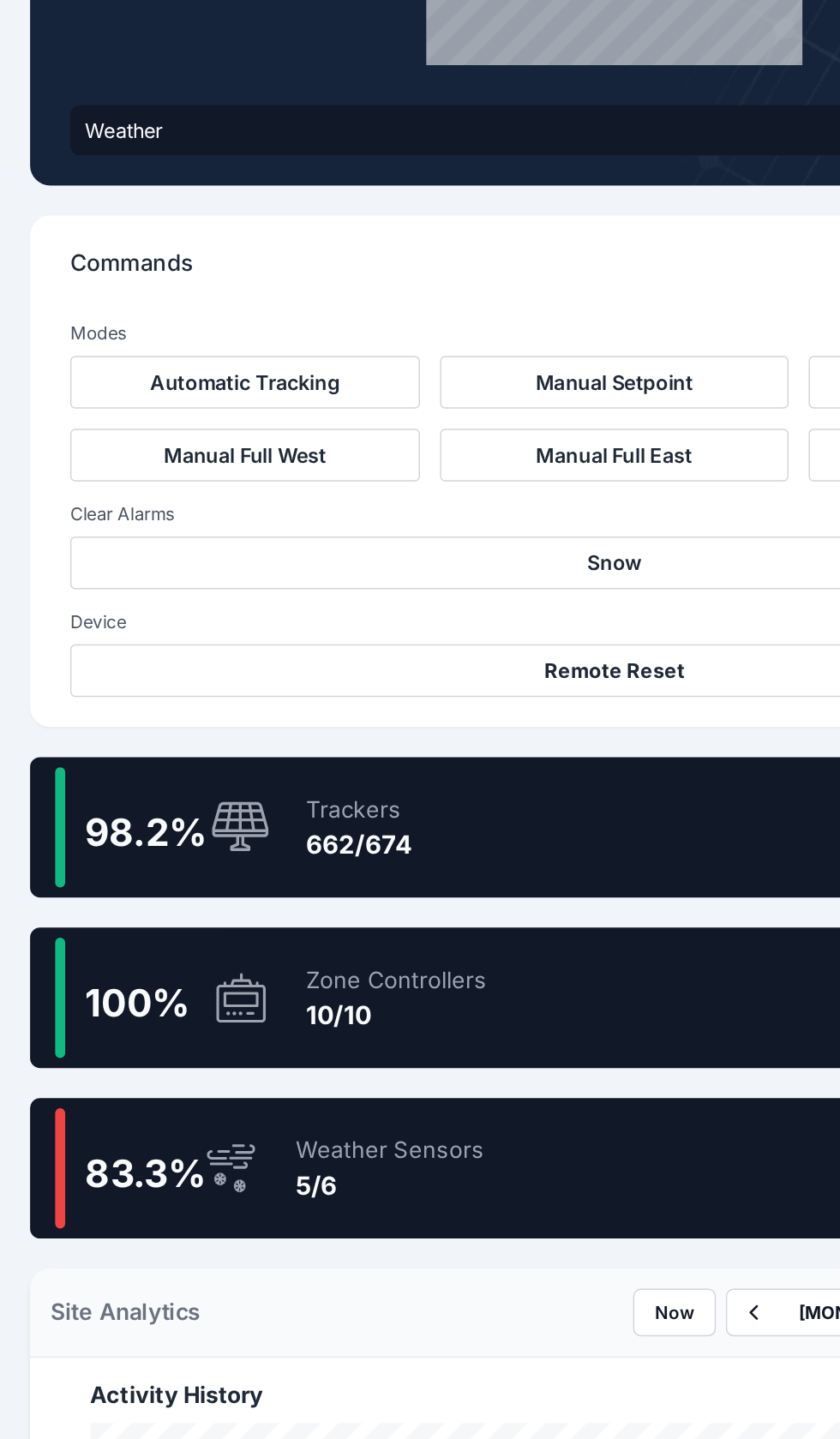 click on "98.2 % Trackers 662/674" at bounding box center (420, 811) 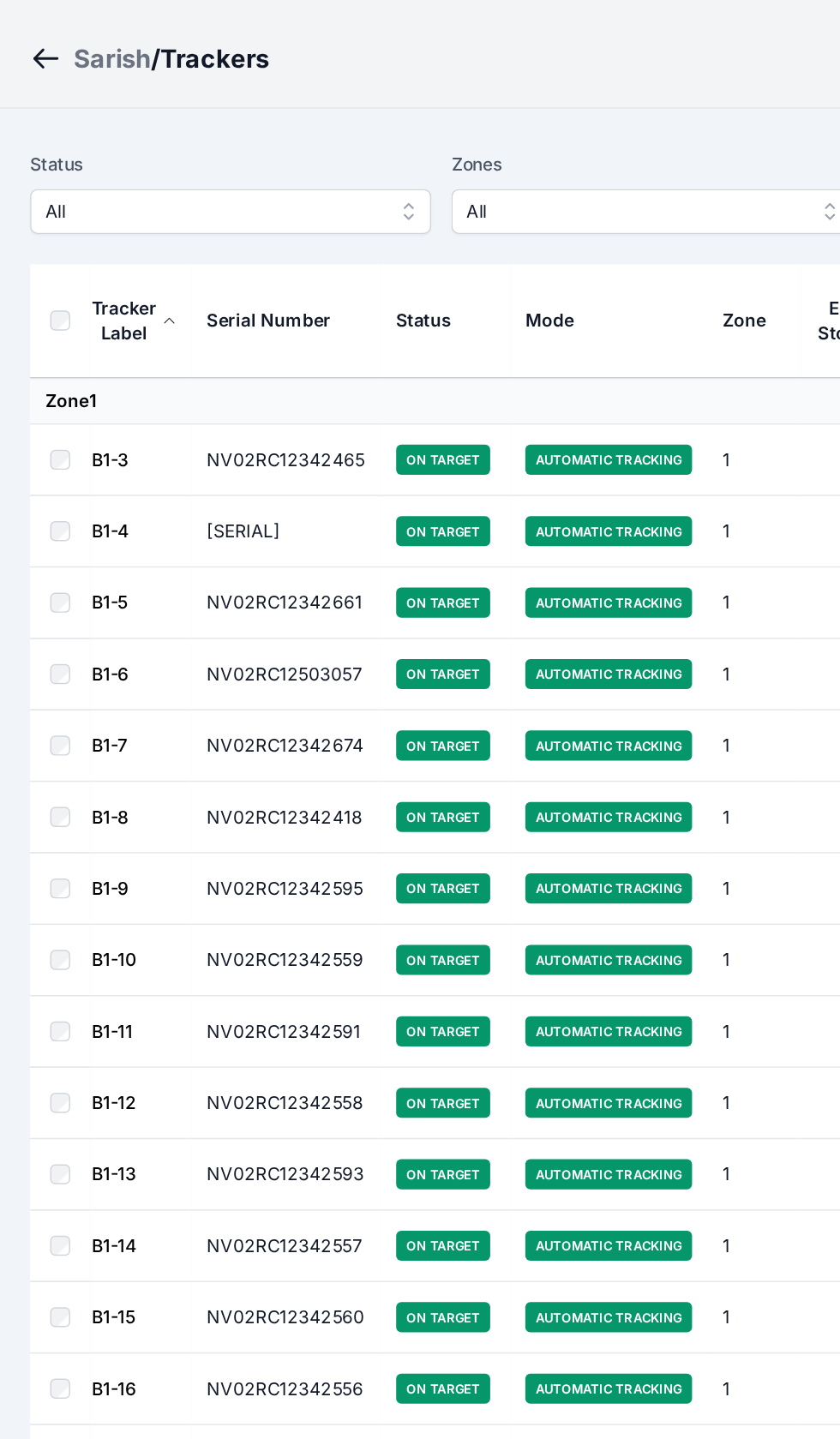 click on "All" at bounding box center (146, 145) 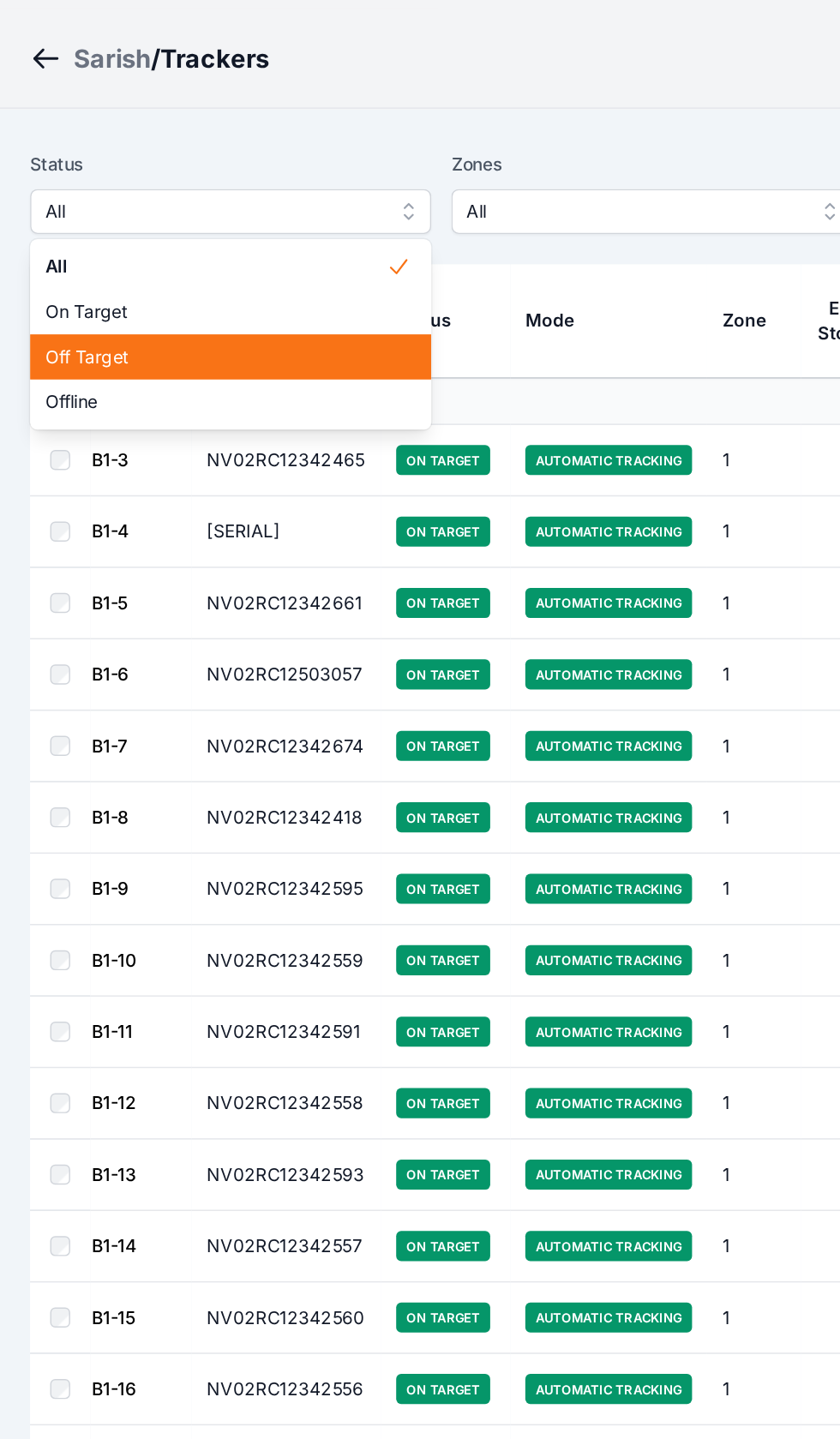 click on "Off Target" at bounding box center (147, 244) 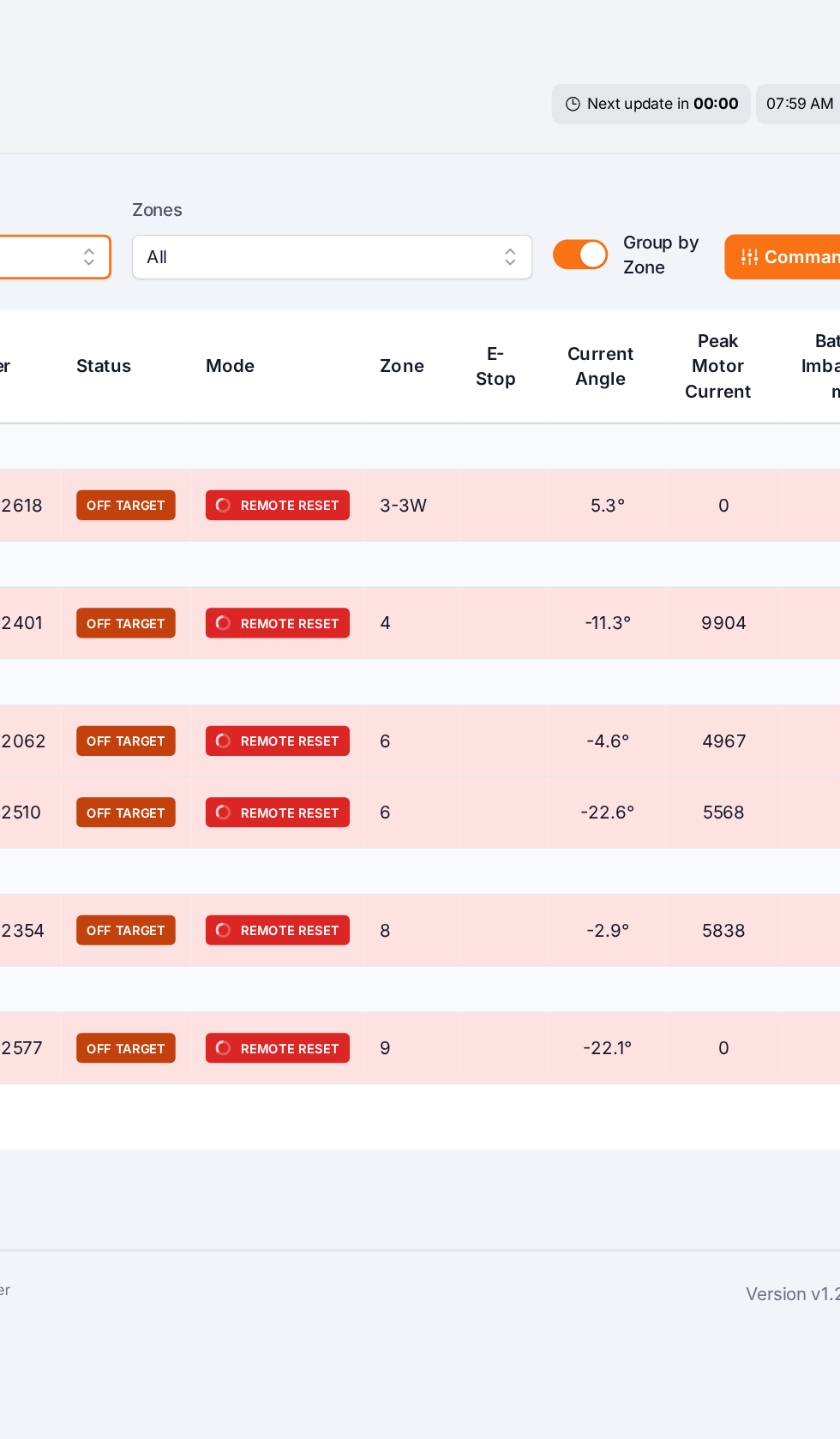 scroll, scrollTop: 0, scrollLeft: 0, axis: both 